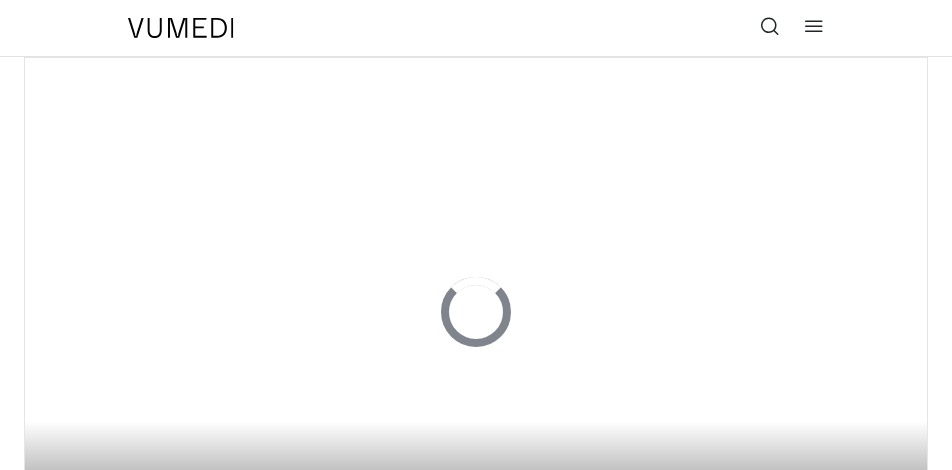 scroll, scrollTop: 0, scrollLeft: 0, axis: both 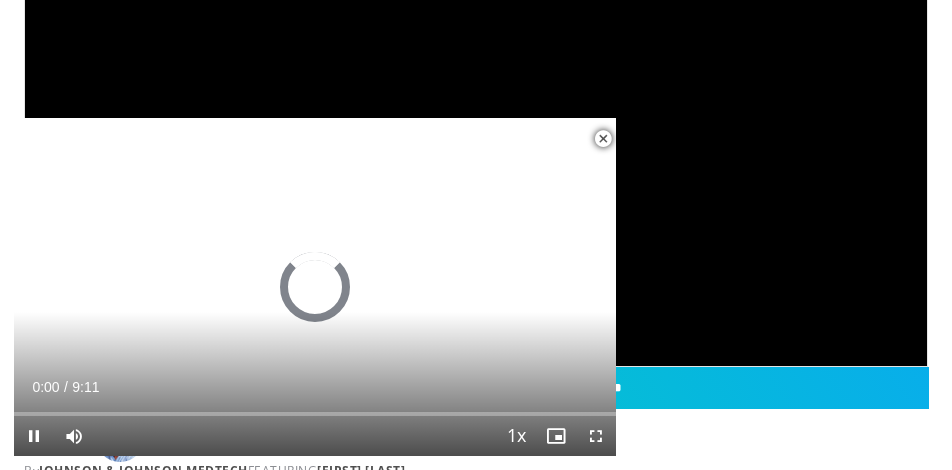 click at bounding box center [603, 139] 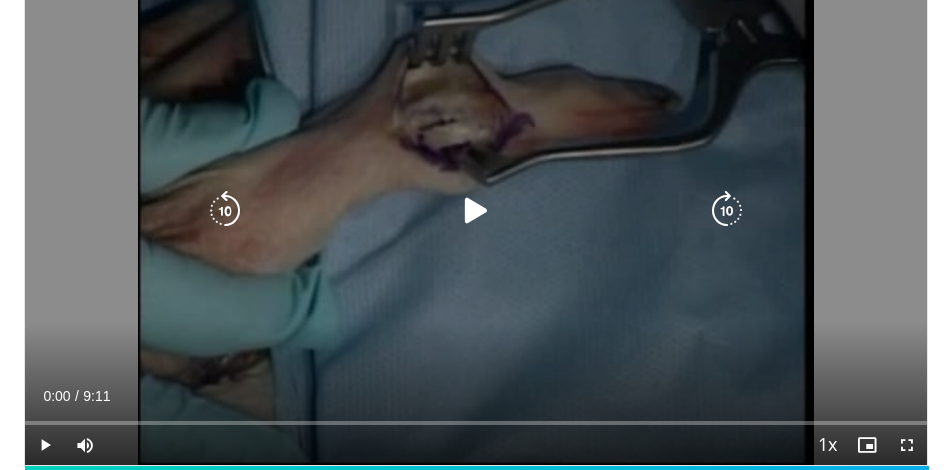 scroll, scrollTop: 0, scrollLeft: 0, axis: both 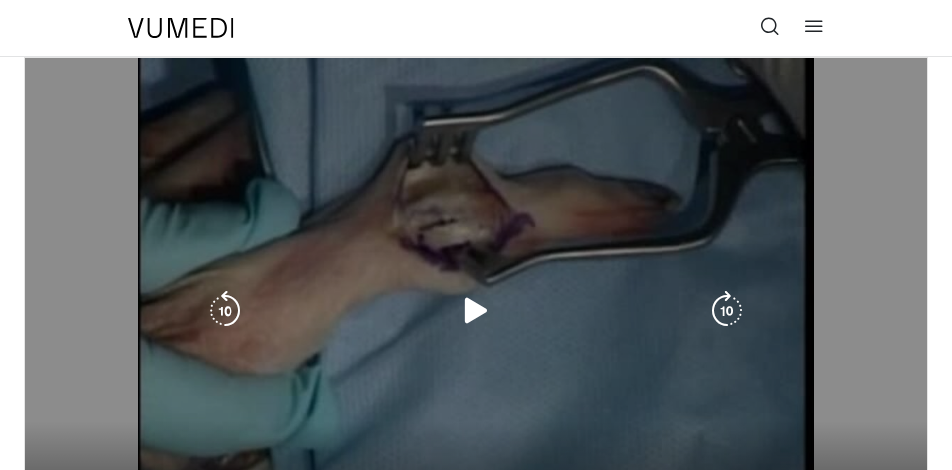 click at bounding box center [476, 311] 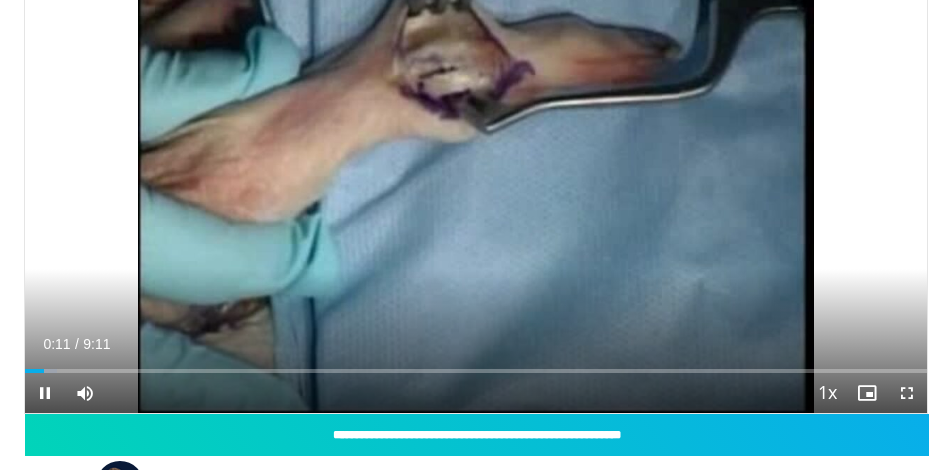 scroll, scrollTop: 100, scrollLeft: 0, axis: vertical 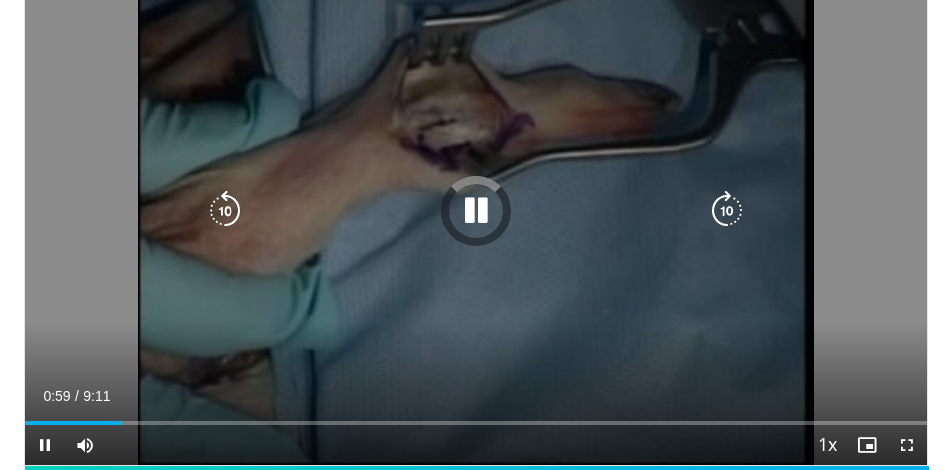click on "10 seconds
Tap to unmute" at bounding box center [476, 211] 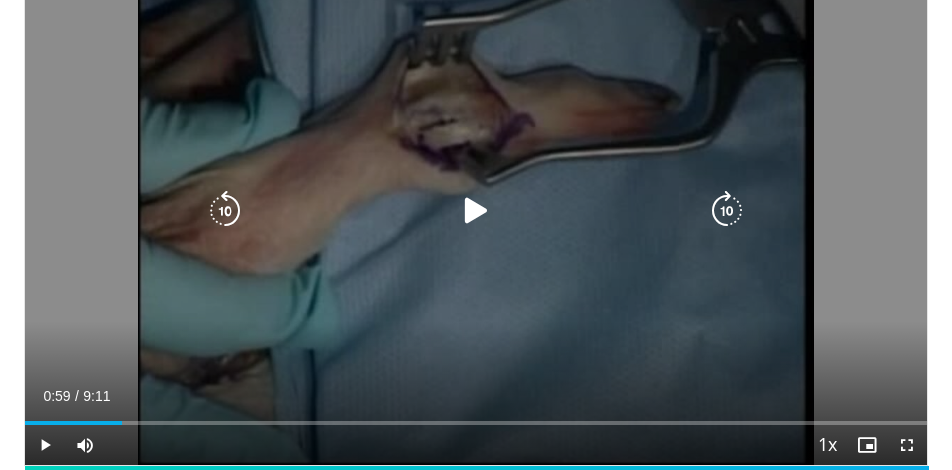 click at bounding box center (476, 211) 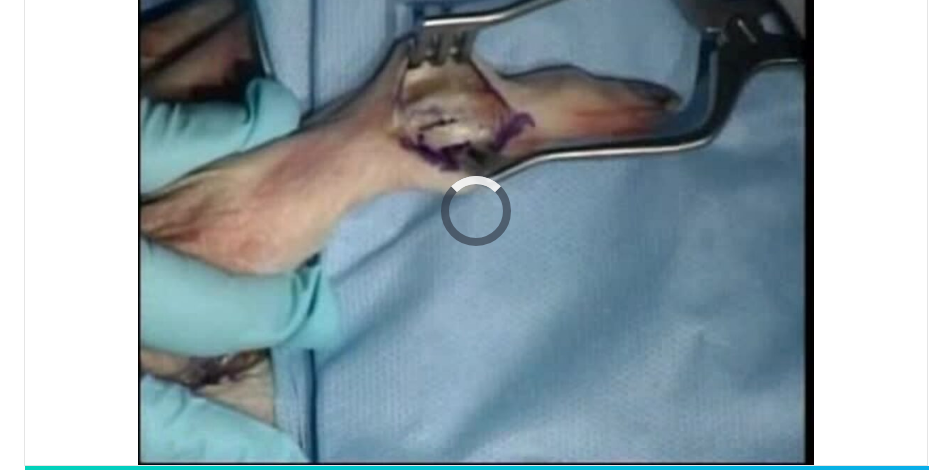 click on "**********" at bounding box center (476, 2161) 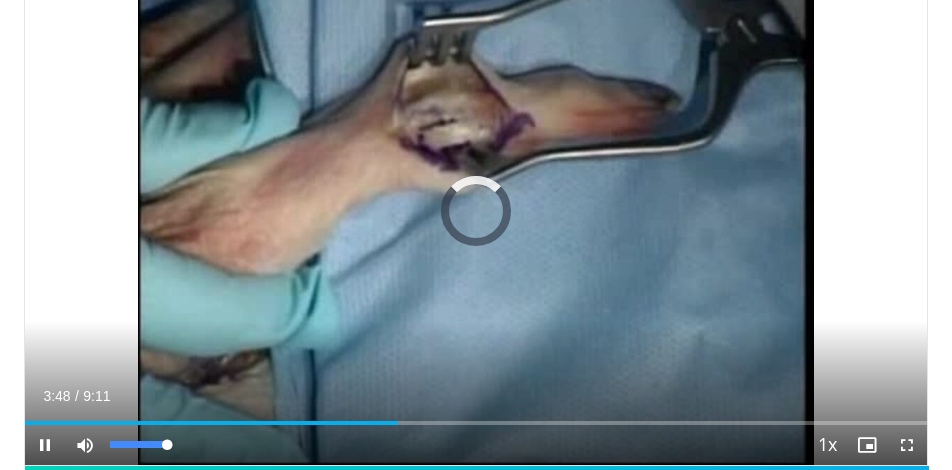 drag, startPoint x: 168, startPoint y: 446, endPoint x: 223, endPoint y: 443, distance: 55.081757 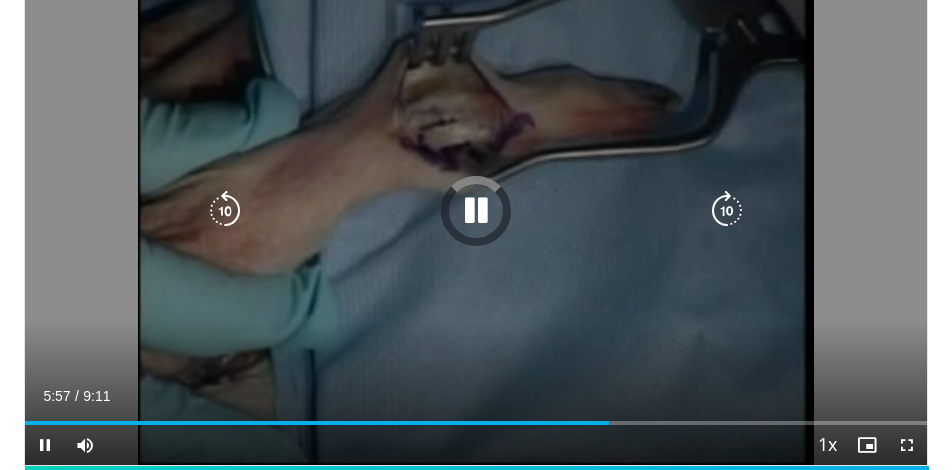 click at bounding box center [225, 211] 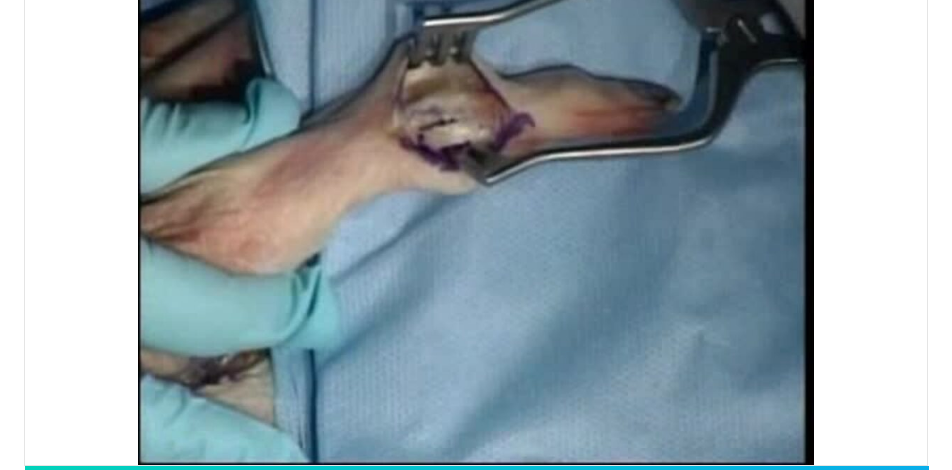 drag, startPoint x: 739, startPoint y: 371, endPoint x: 852, endPoint y: 405, distance: 118.004234 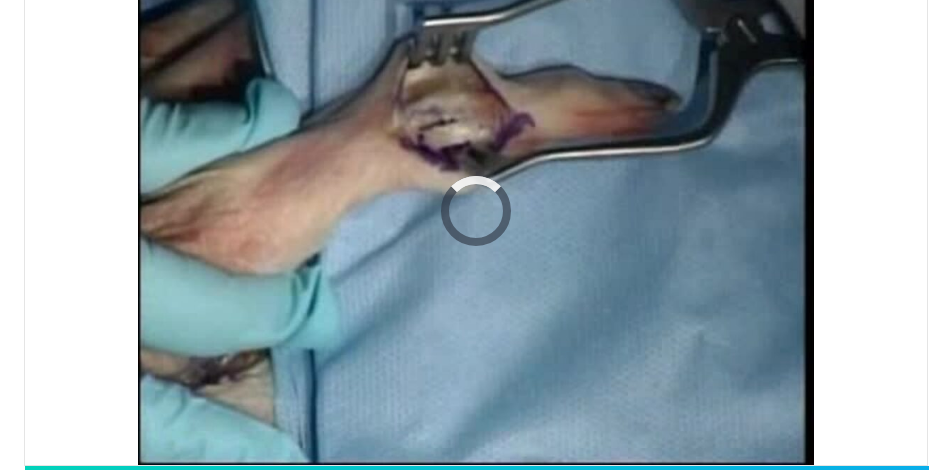 click on "**********" at bounding box center (476, 2161) 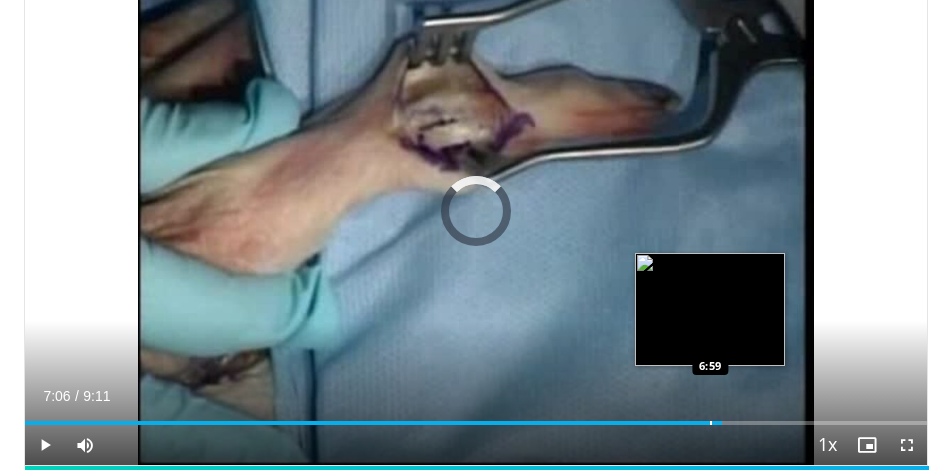 click at bounding box center [711, 423] 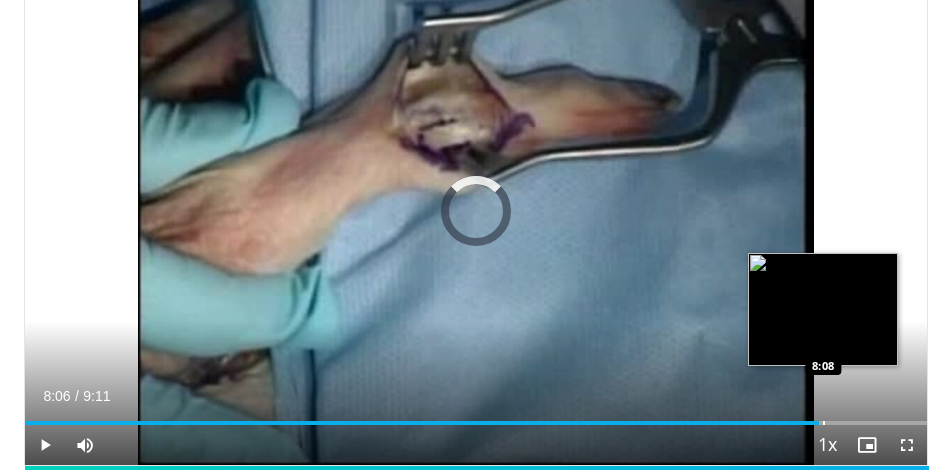click at bounding box center (824, 423) 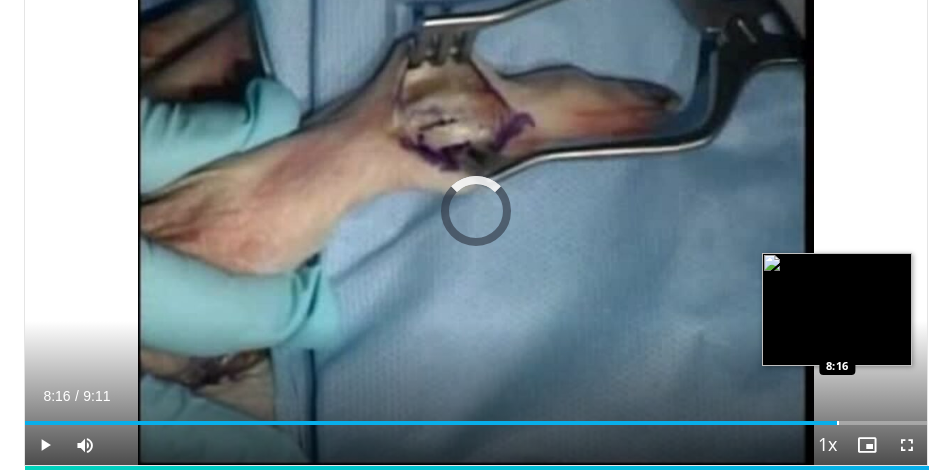 click at bounding box center [838, 423] 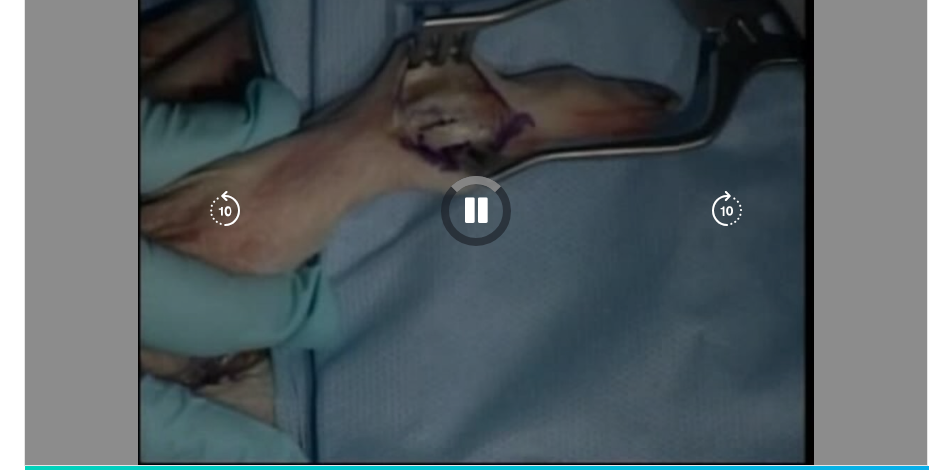 click on "10 seconds
Tap to unmute" at bounding box center (476, 211) 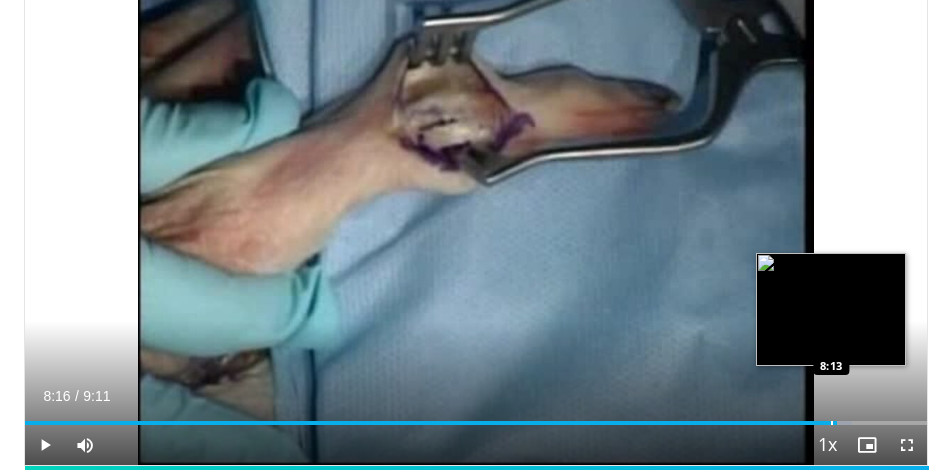 click at bounding box center [832, 423] 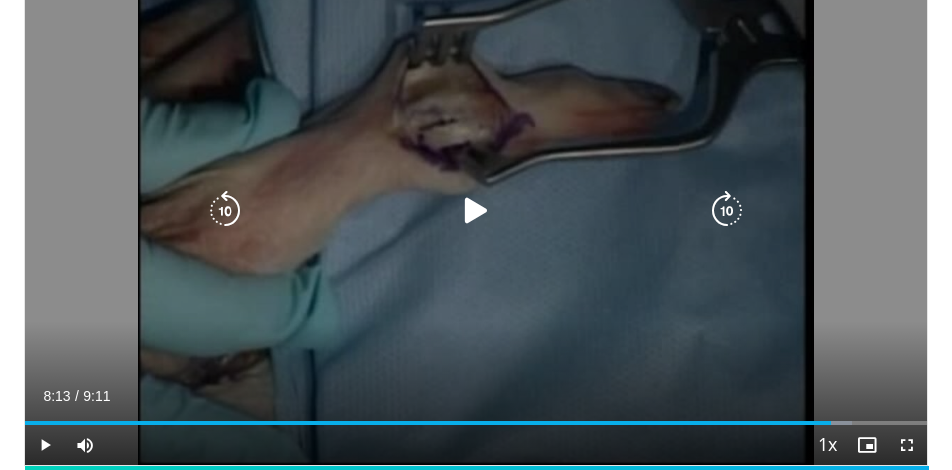 click at bounding box center (476, 211) 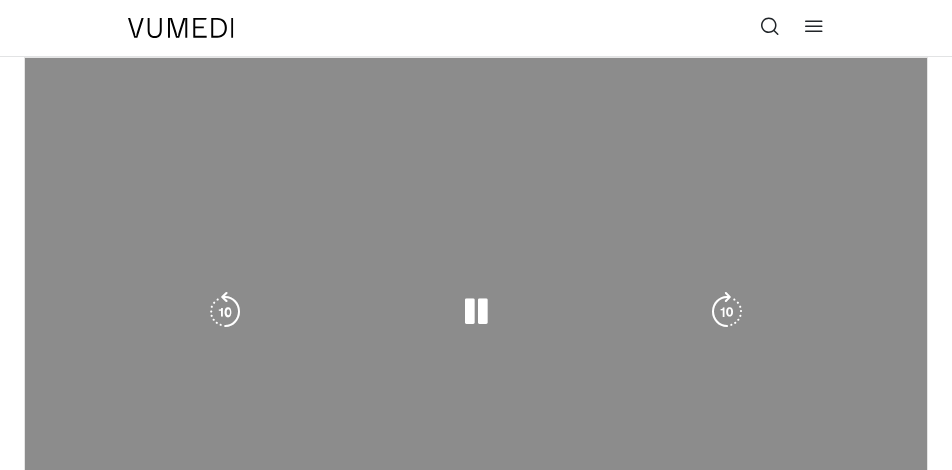 scroll, scrollTop: 0, scrollLeft: 0, axis: both 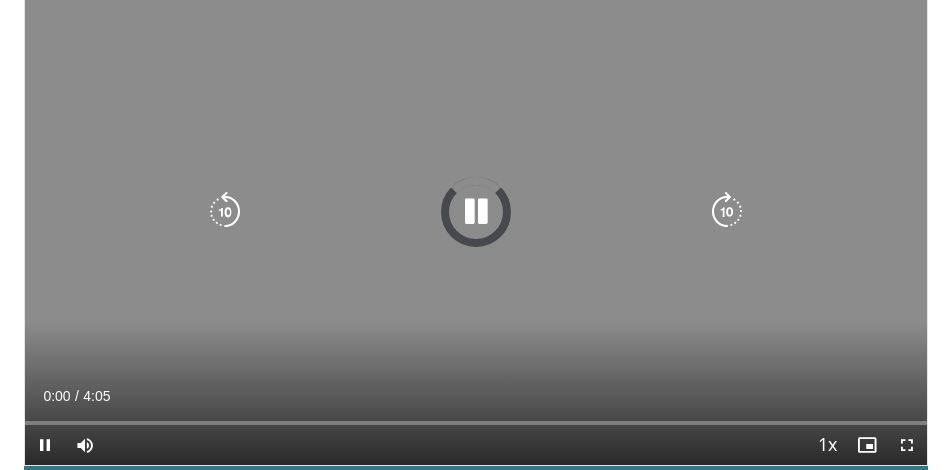 click at bounding box center [727, 212] 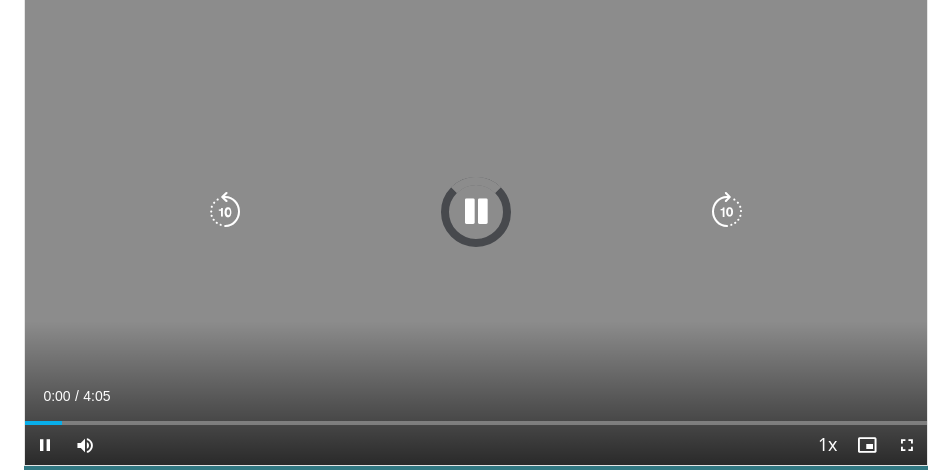 click at bounding box center (727, 212) 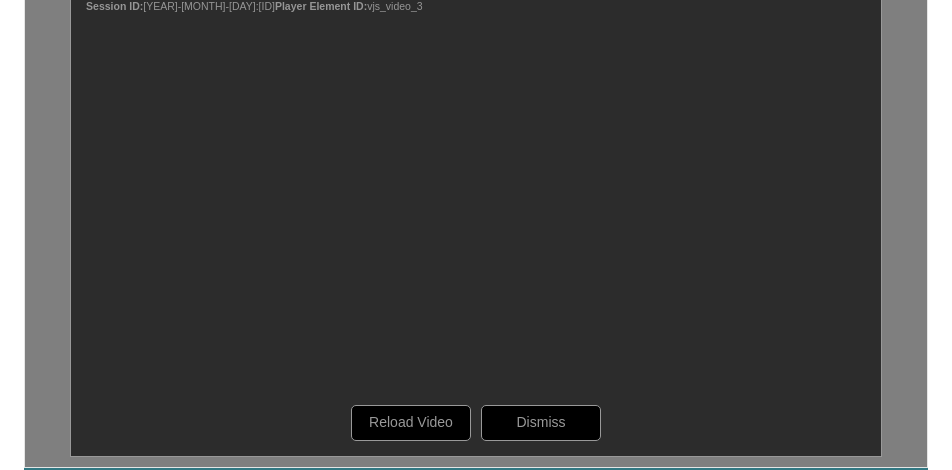 scroll, scrollTop: 100, scrollLeft: 0, axis: vertical 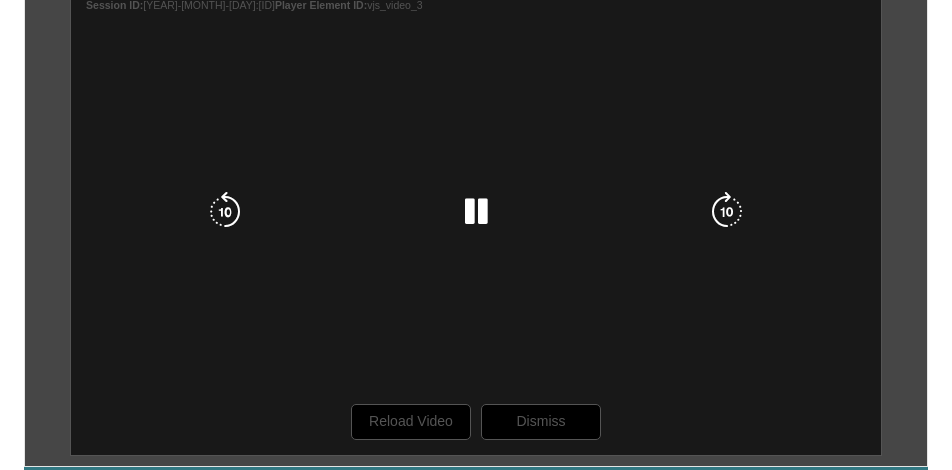 click at bounding box center (727, 212) 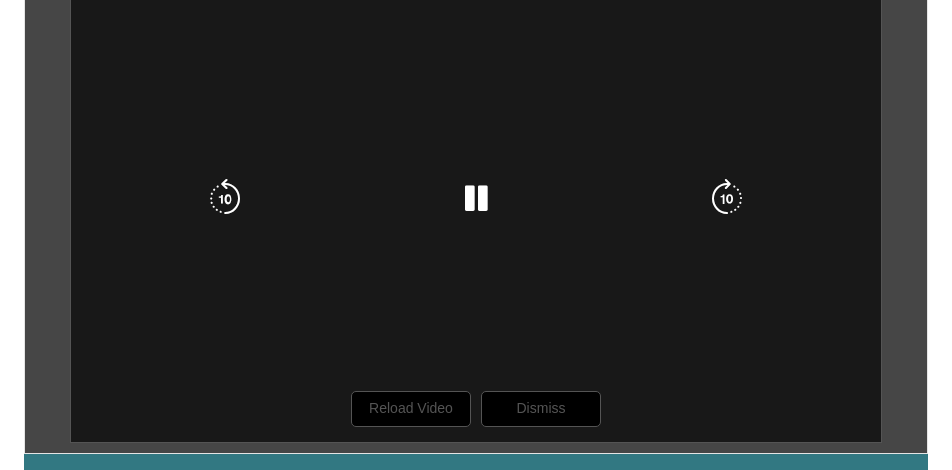scroll, scrollTop: 200, scrollLeft: 0, axis: vertical 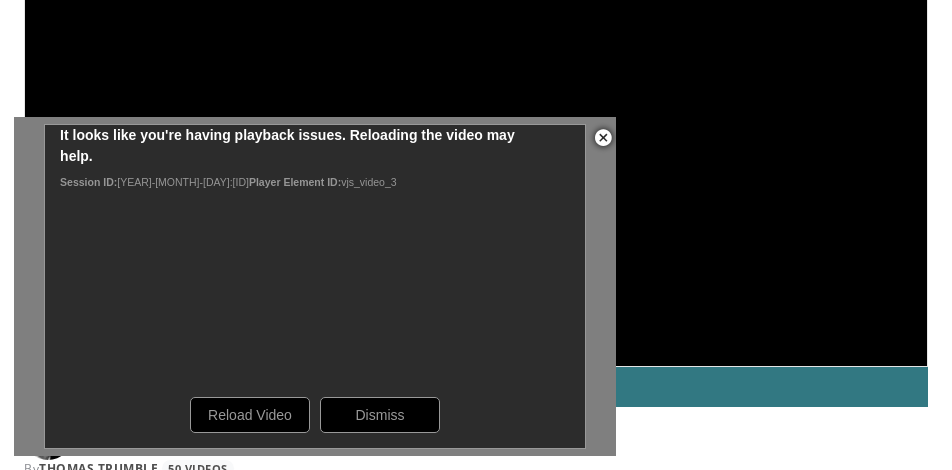 click on "**********" at bounding box center [476, 112] 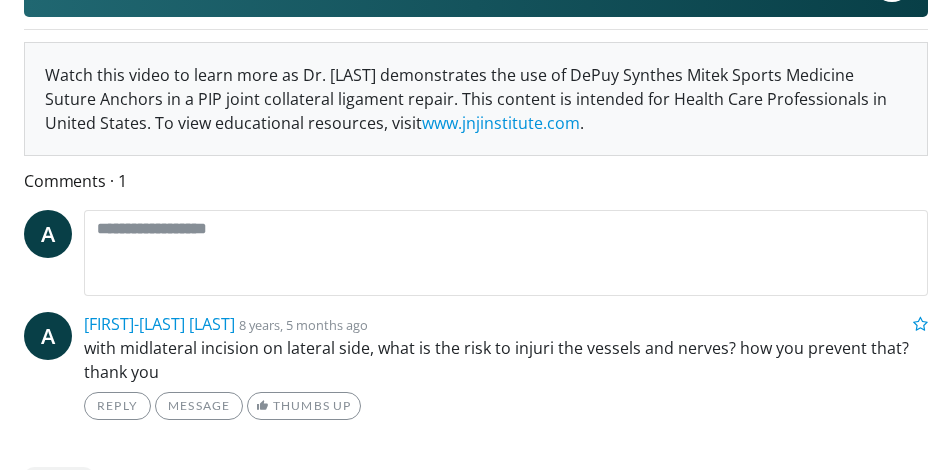 scroll, scrollTop: 876, scrollLeft: 0, axis: vertical 